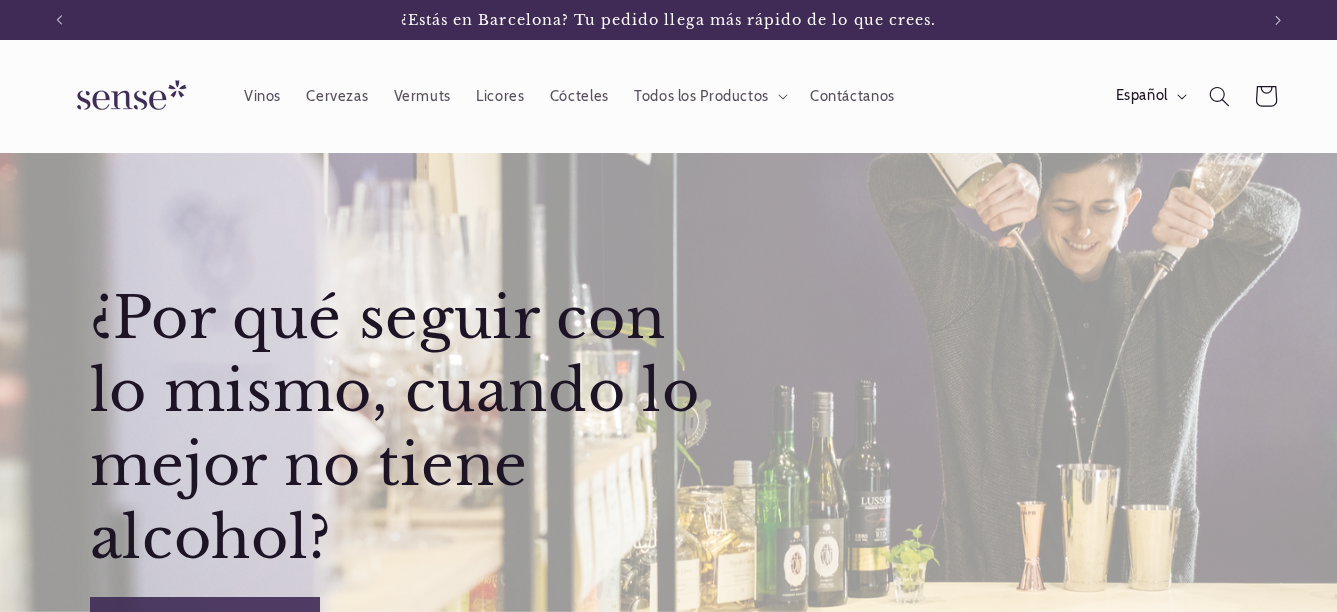 scroll, scrollTop: 0, scrollLeft: 0, axis: both 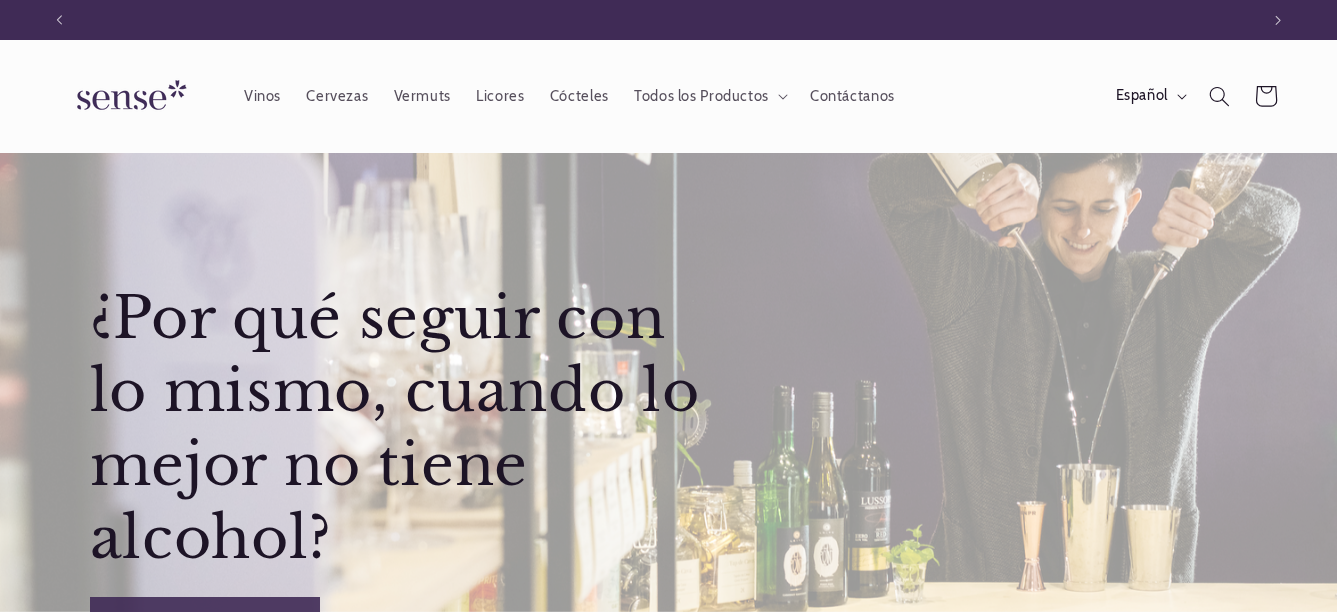 click at bounding box center (1265, 96) 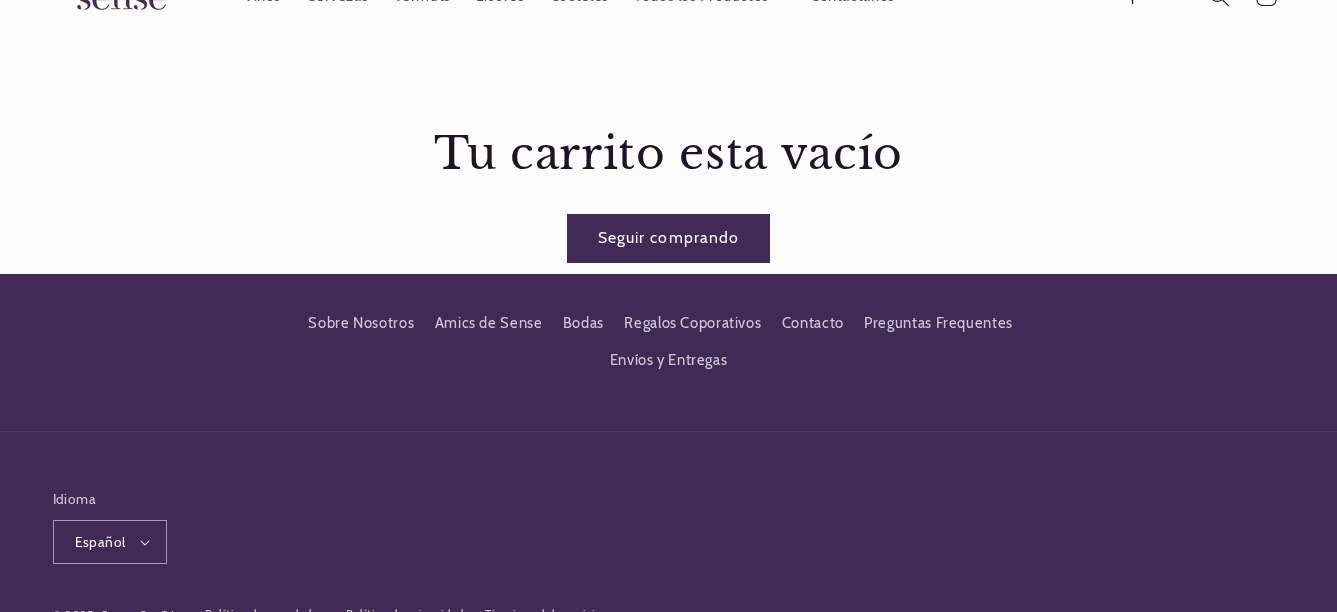 scroll, scrollTop: 0, scrollLeft: 0, axis: both 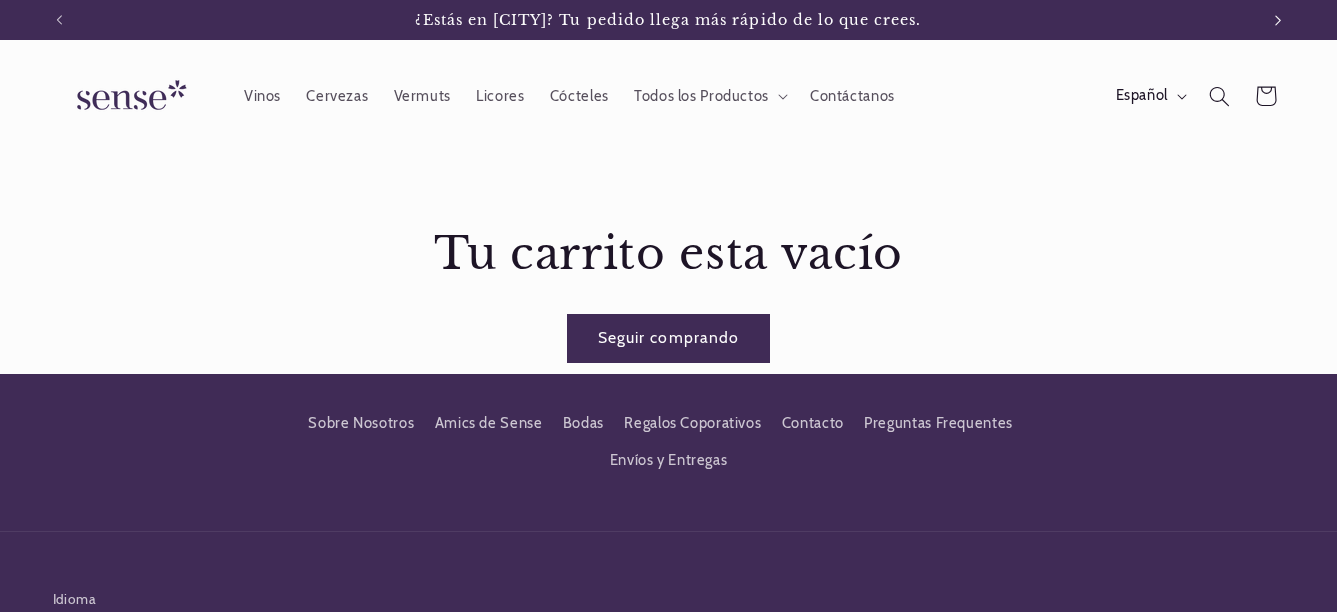 click at bounding box center [1278, 20] 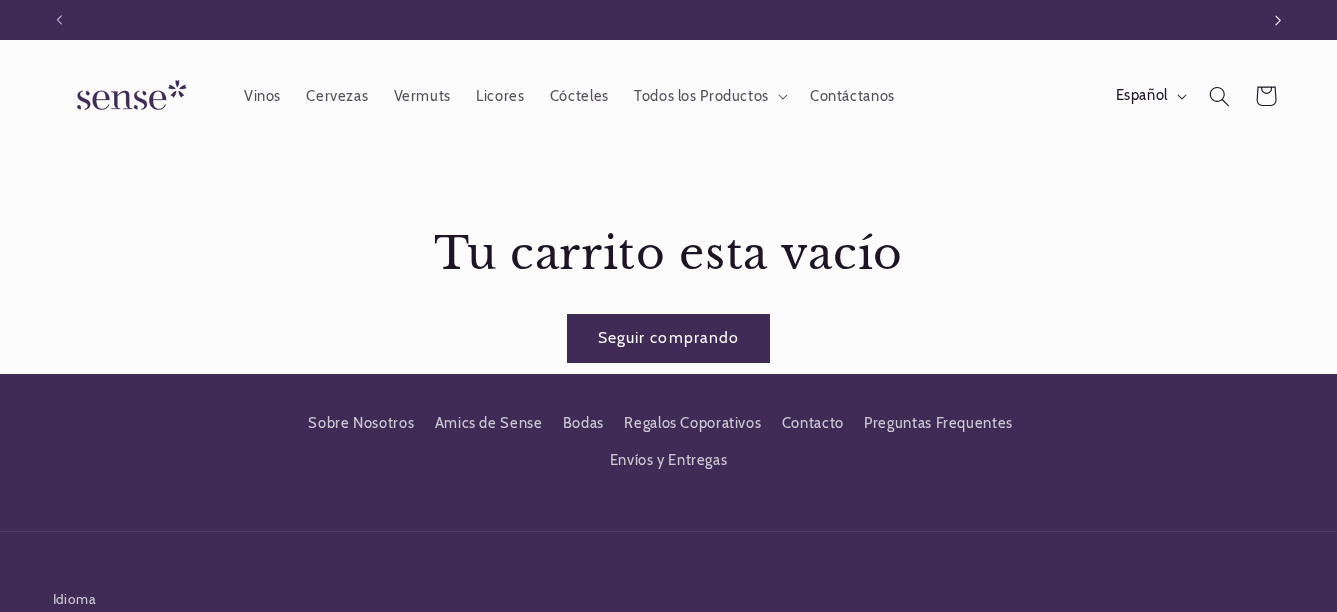 scroll, scrollTop: 0, scrollLeft: 1199, axis: horizontal 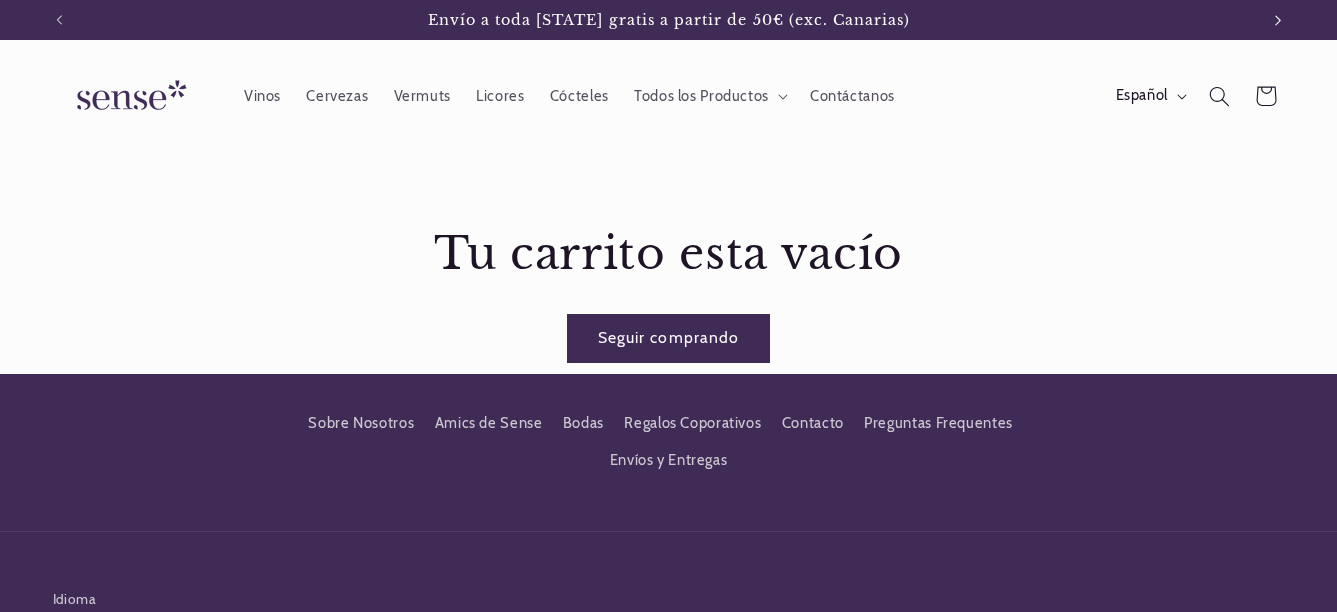 click at bounding box center [1278, 20] 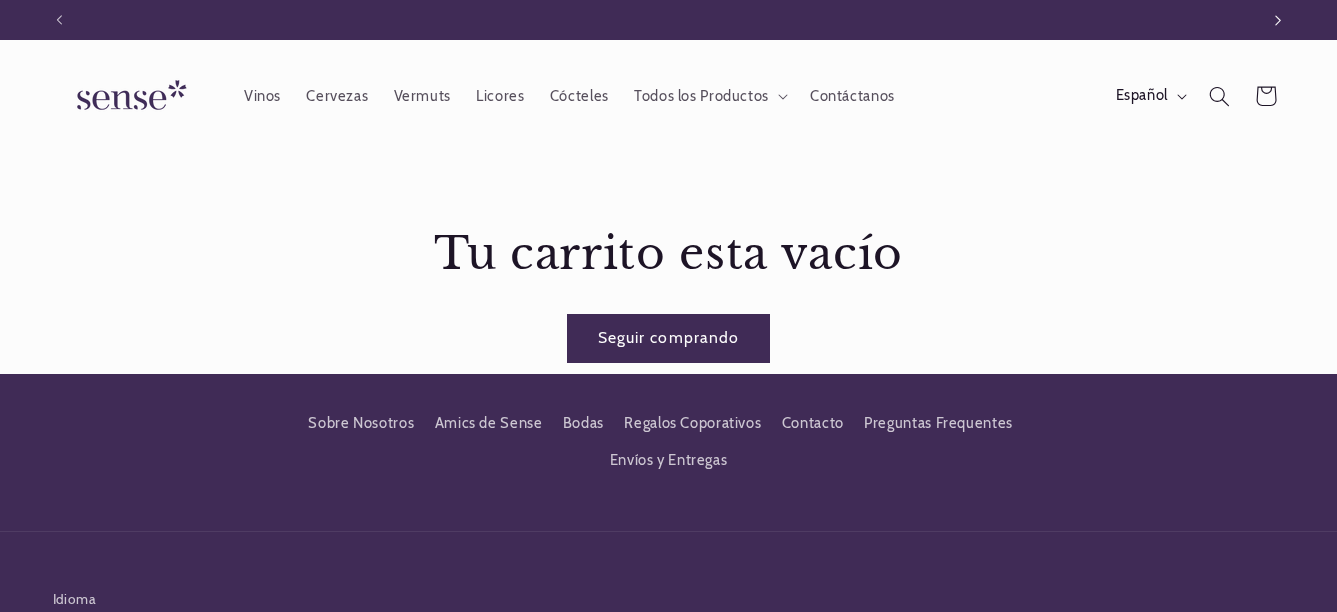 click at bounding box center [1278, 20] 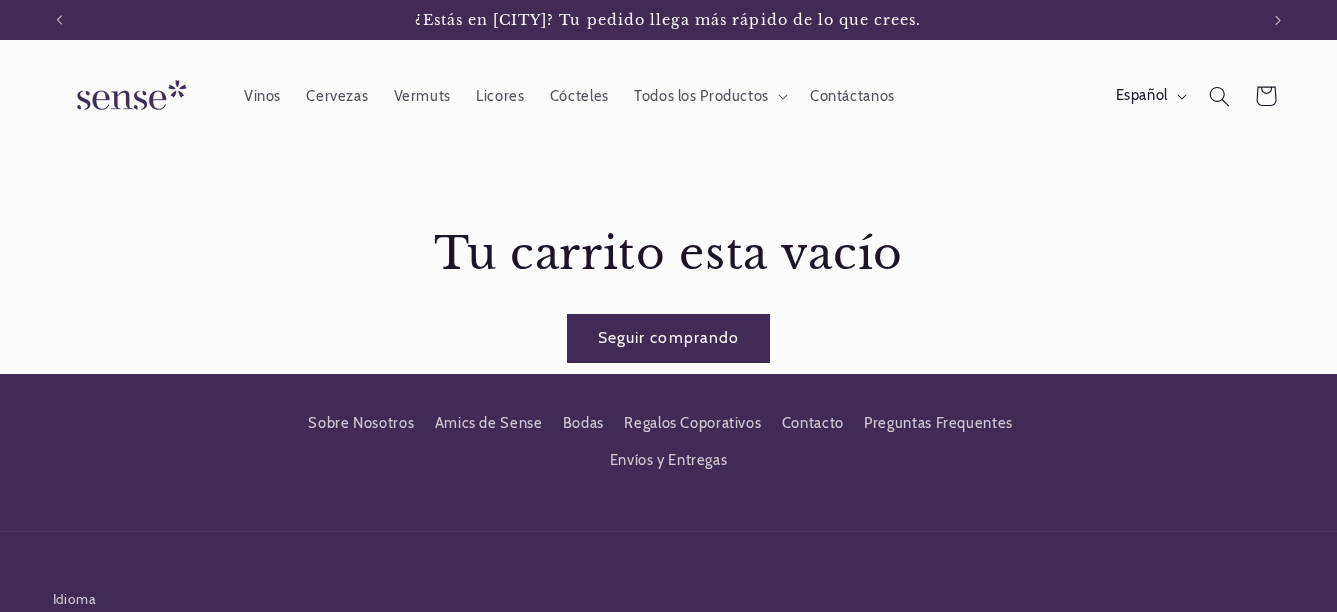 click at bounding box center (128, 96) 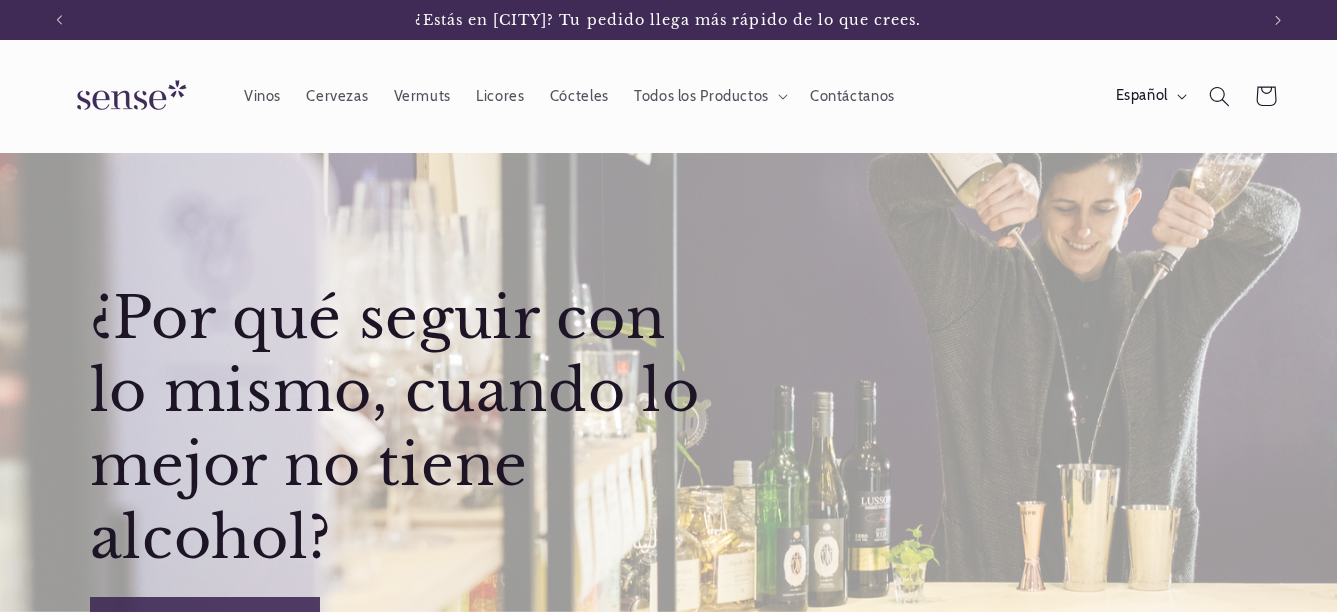 scroll, scrollTop: 0, scrollLeft: 0, axis: both 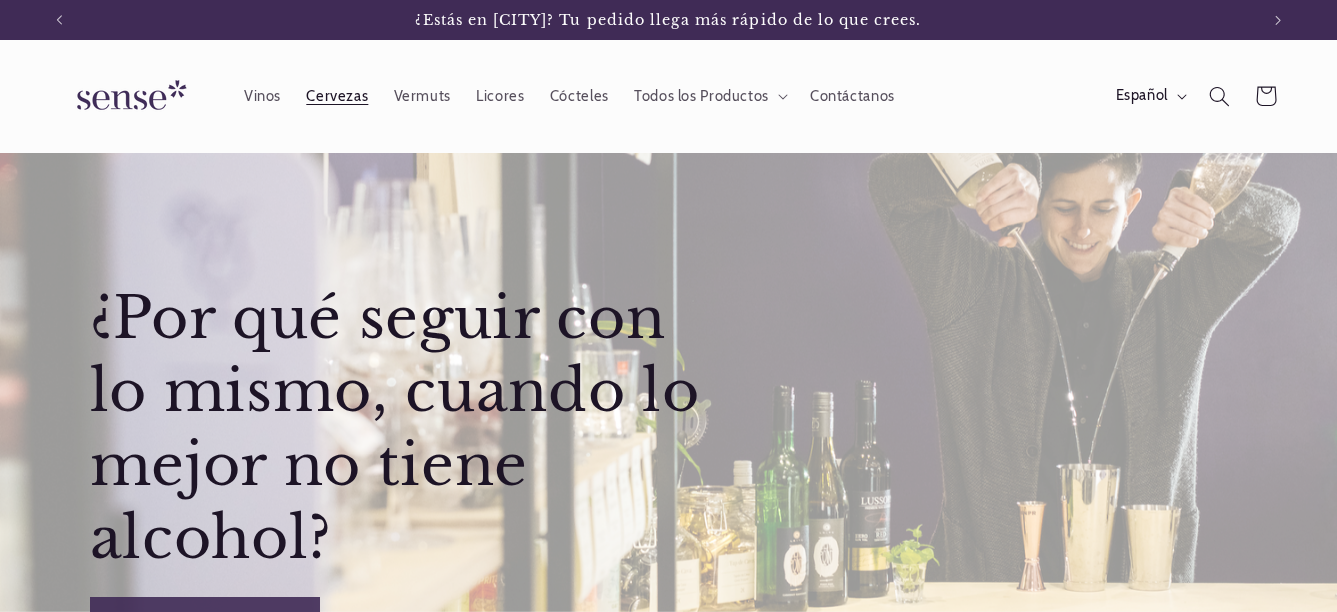 click on "Cervezas" at bounding box center (337, 96) 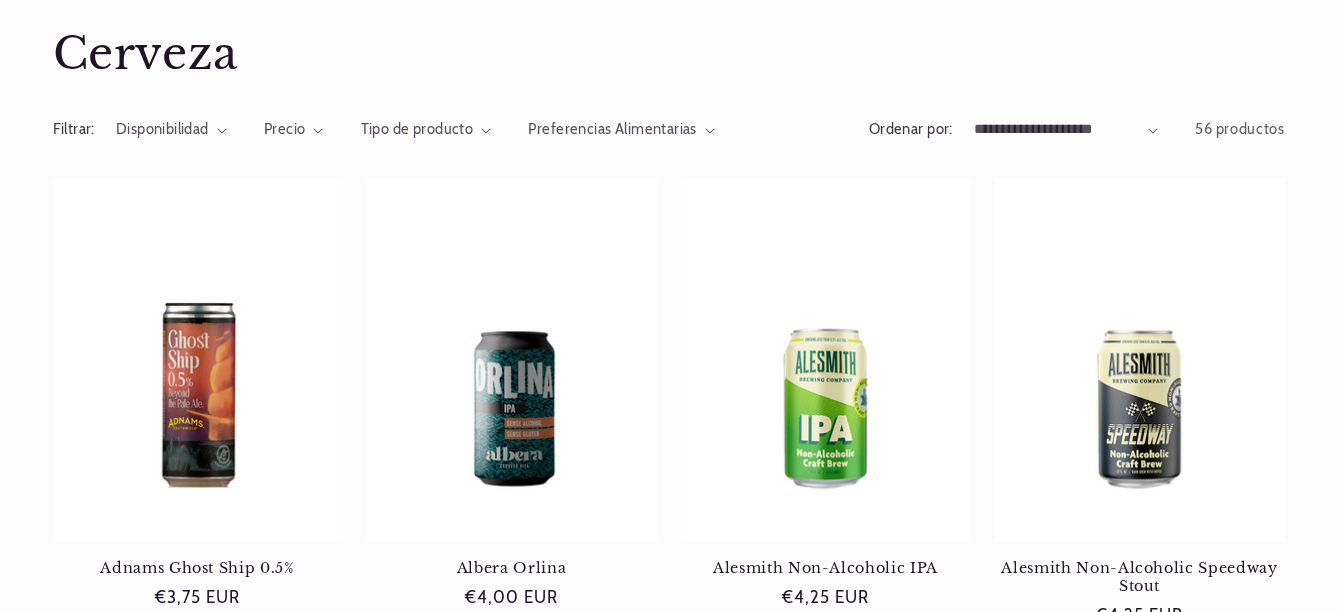 scroll, scrollTop: 200, scrollLeft: 0, axis: vertical 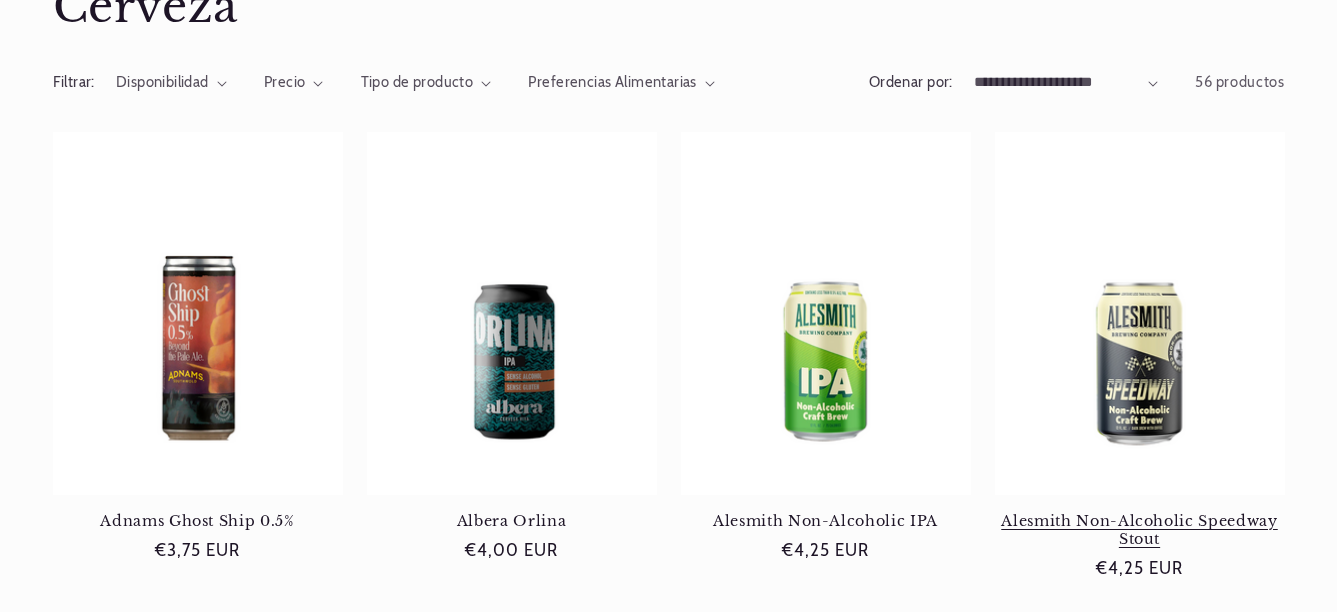 click on "Alesmith Non-Alcoholic Speedway Stout" at bounding box center [1140, 530] 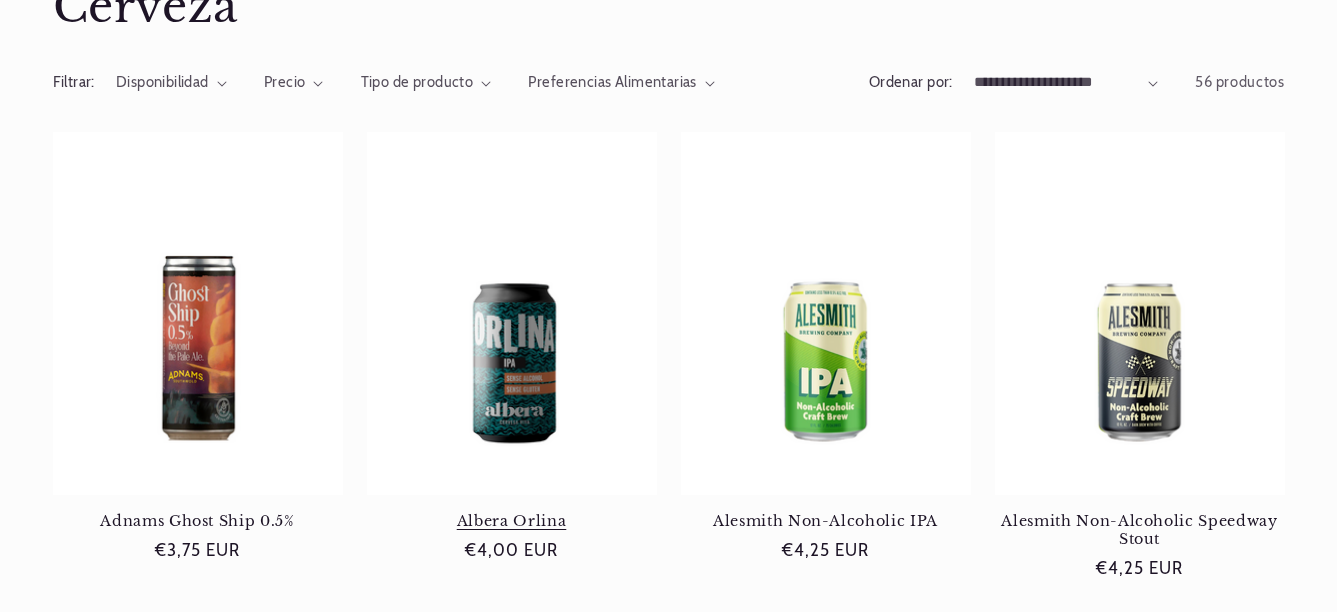 scroll, scrollTop: 0, scrollLeft: 1199, axis: horizontal 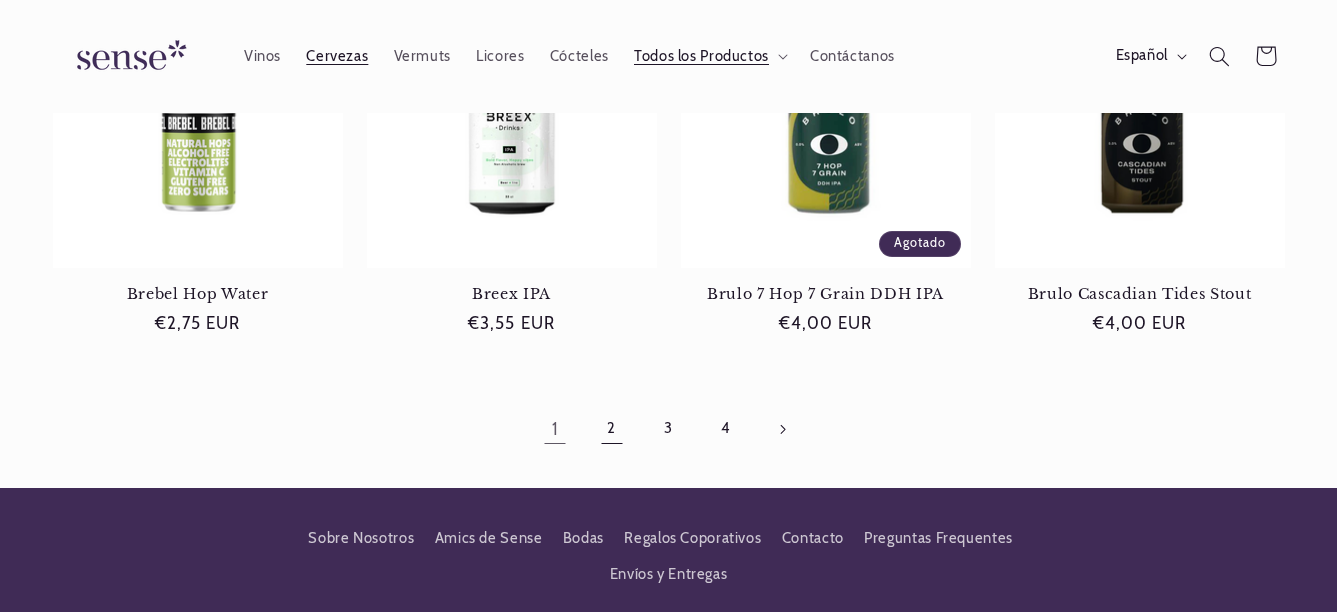 click on "2" at bounding box center (612, 429) 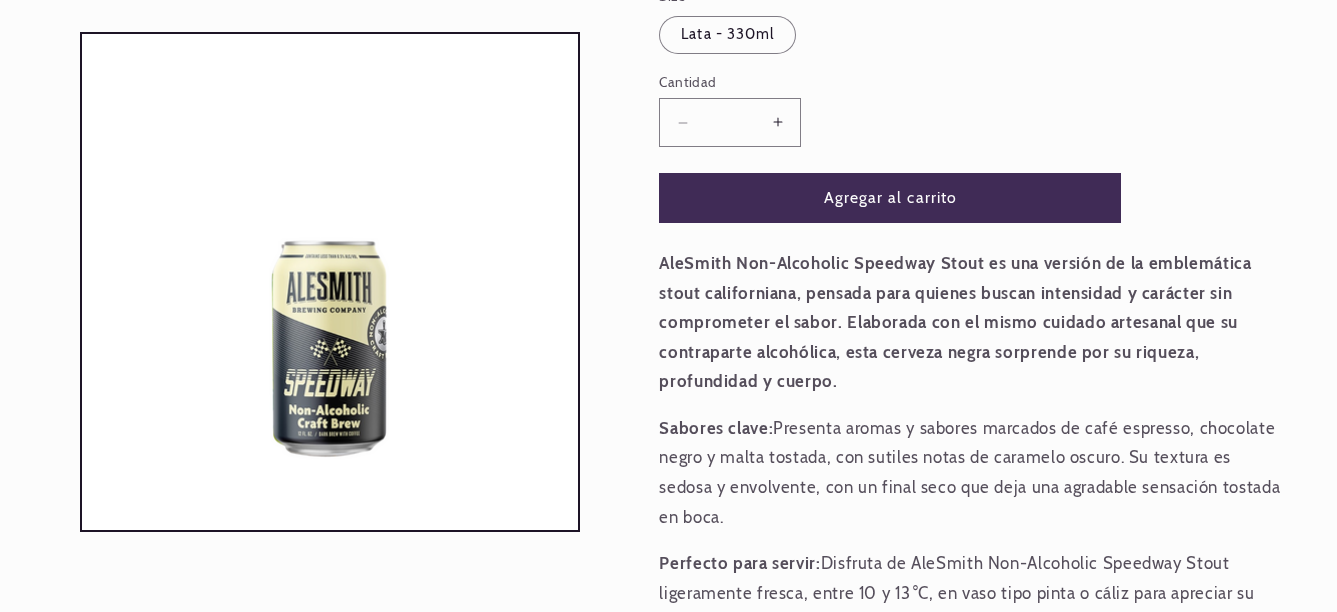 scroll, scrollTop: 500, scrollLeft: 0, axis: vertical 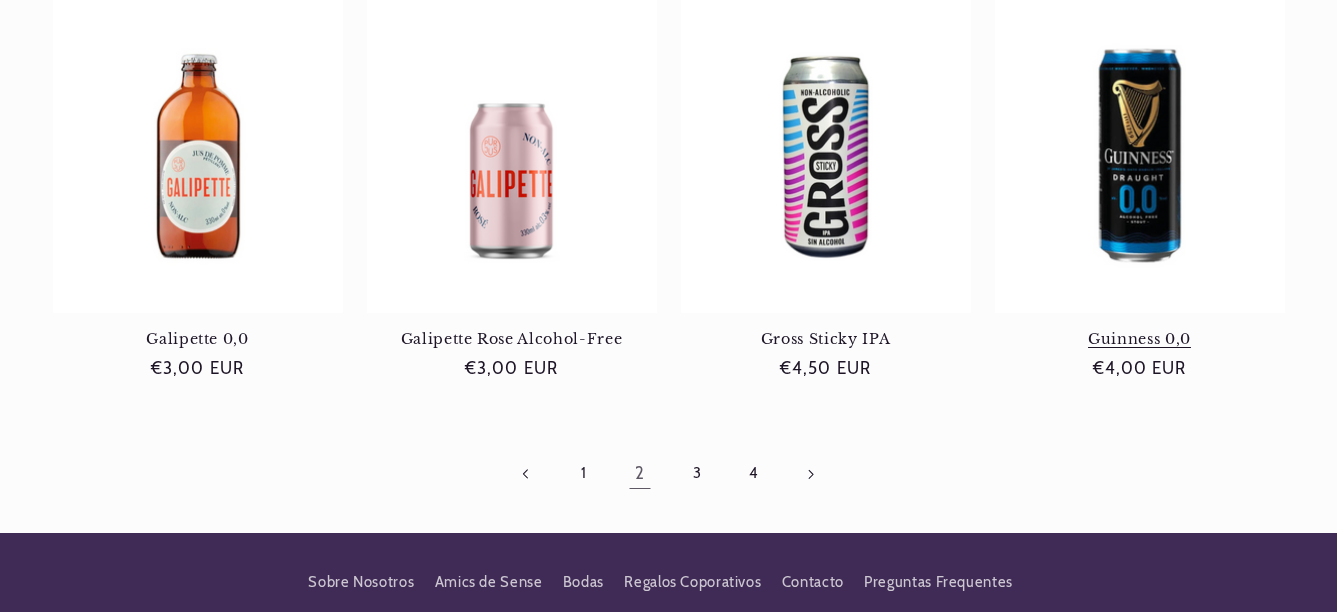click on "Guinness 0,0" at bounding box center (1140, 339) 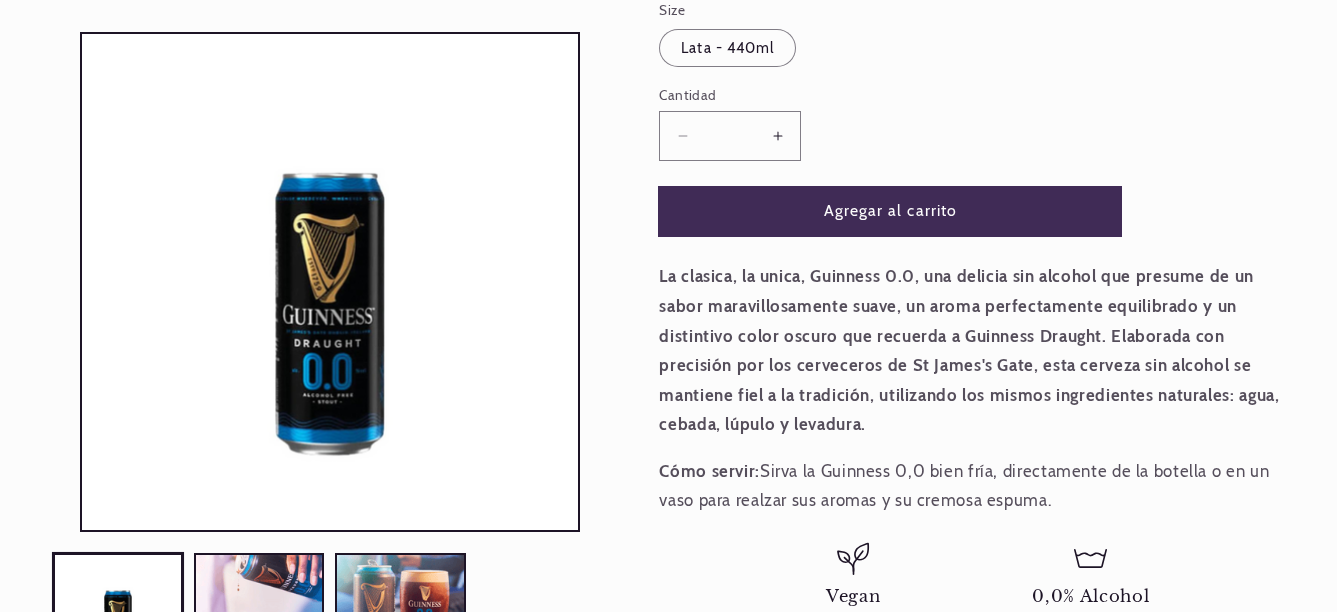scroll, scrollTop: 500, scrollLeft: 0, axis: vertical 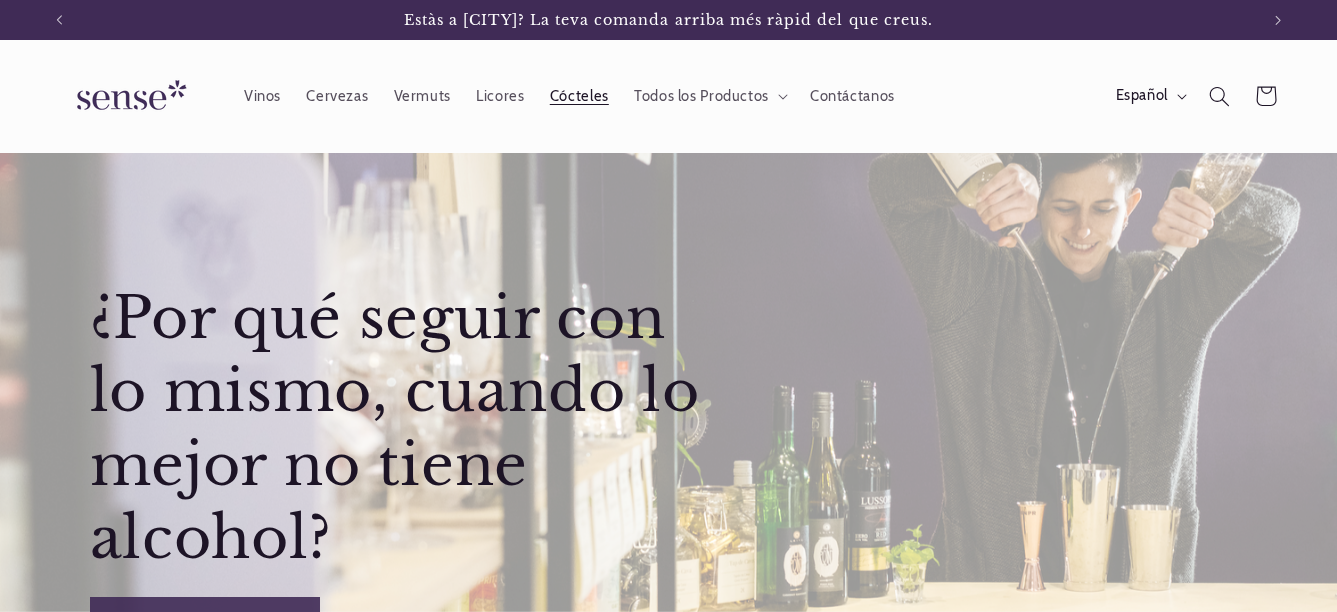click on "Cócteles" at bounding box center [579, 96] 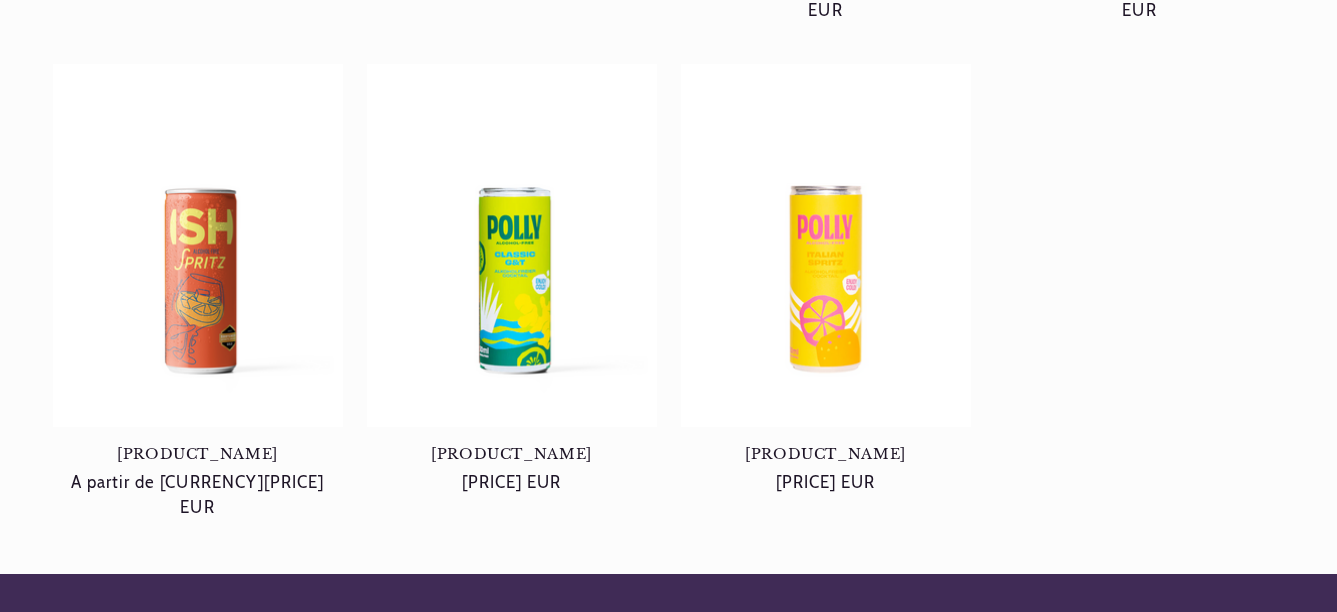 scroll, scrollTop: 800, scrollLeft: 0, axis: vertical 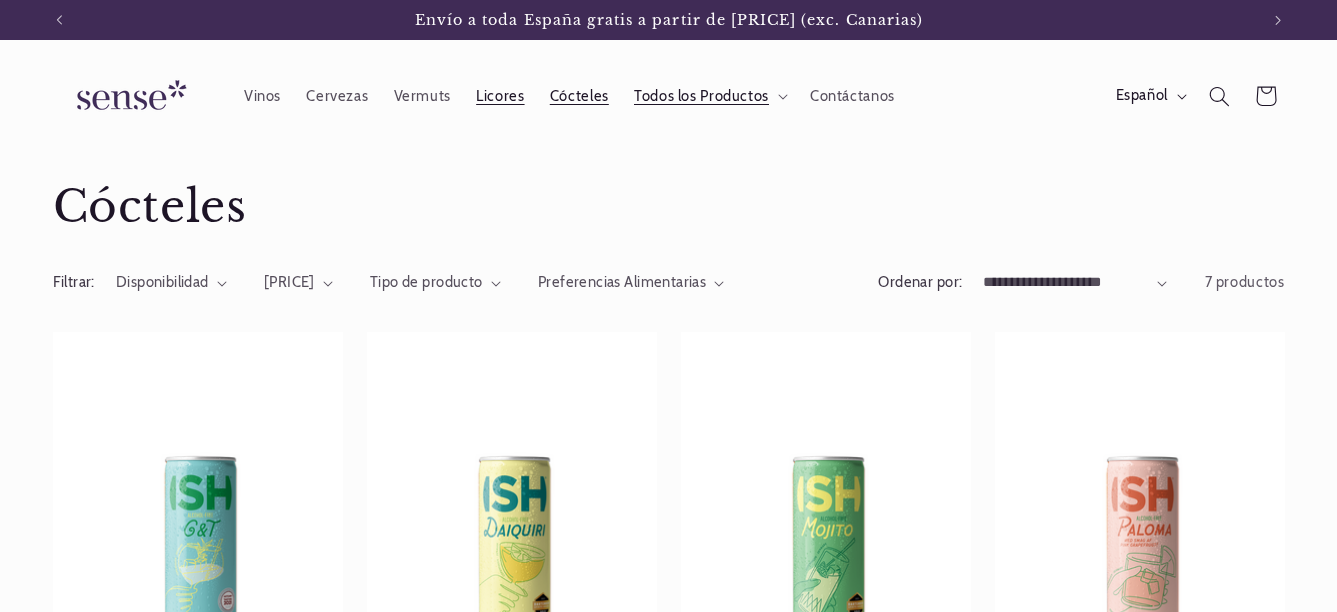 click on "Licores" at bounding box center [500, 96] 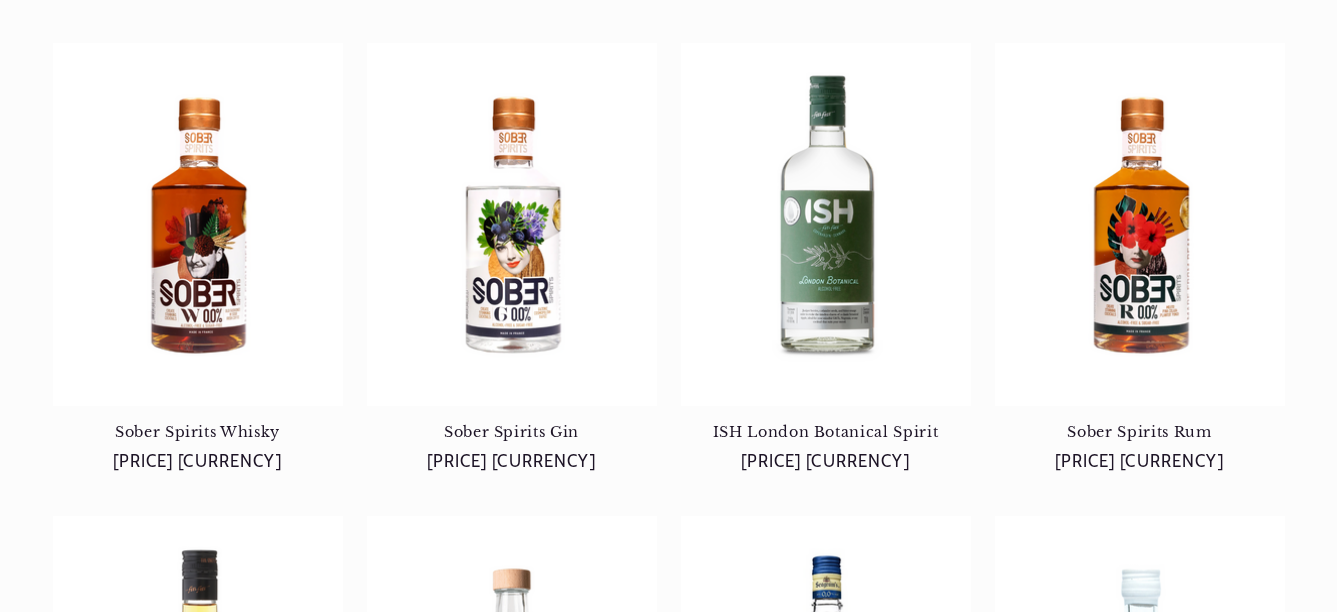 scroll, scrollTop: 800, scrollLeft: 0, axis: vertical 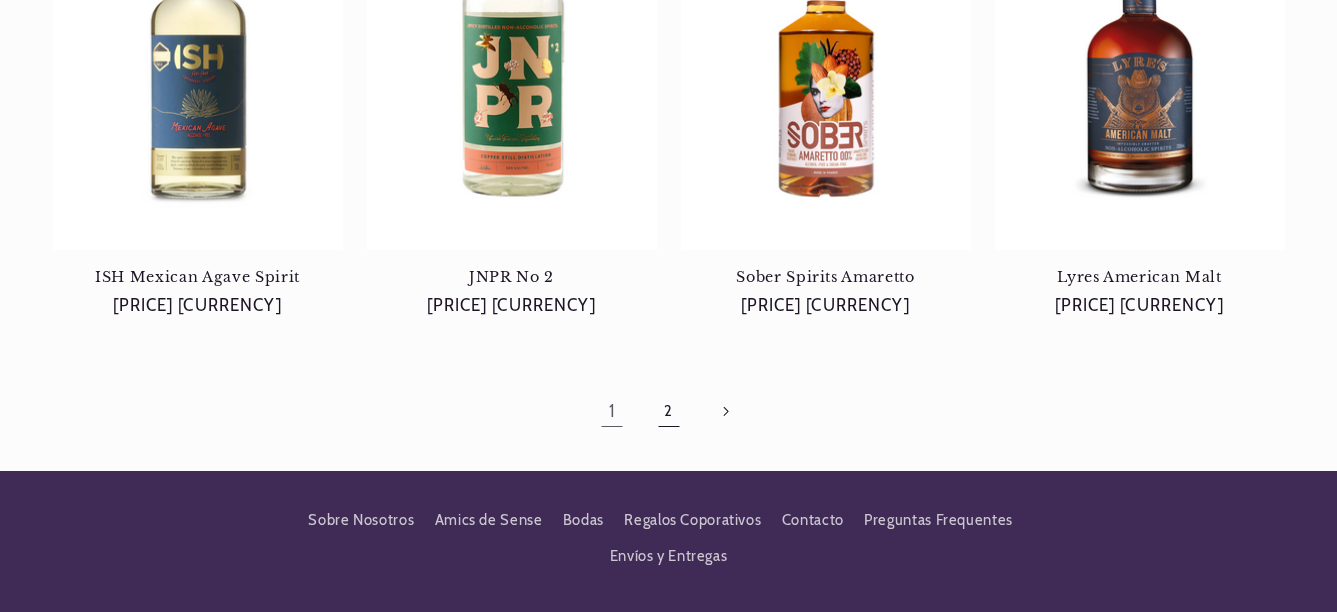 click on "2" at bounding box center [668, 412] 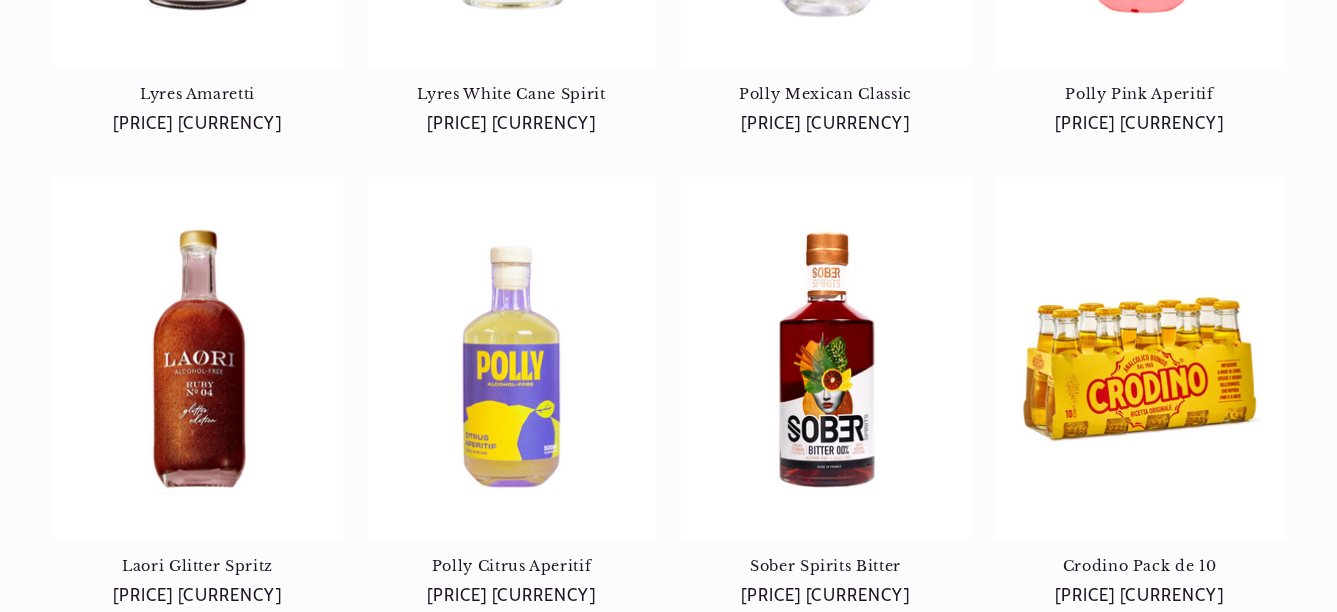 scroll, scrollTop: 1200, scrollLeft: 0, axis: vertical 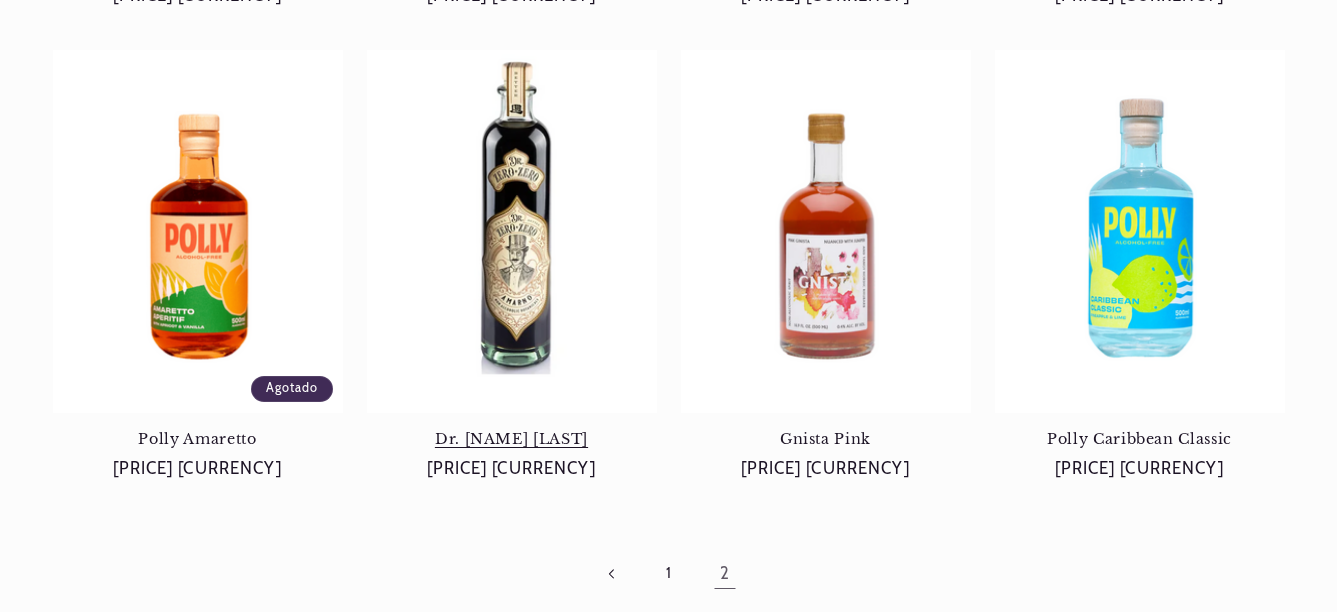 click on "Dr. Zero Zero Amarno" at bounding box center [512, 439] 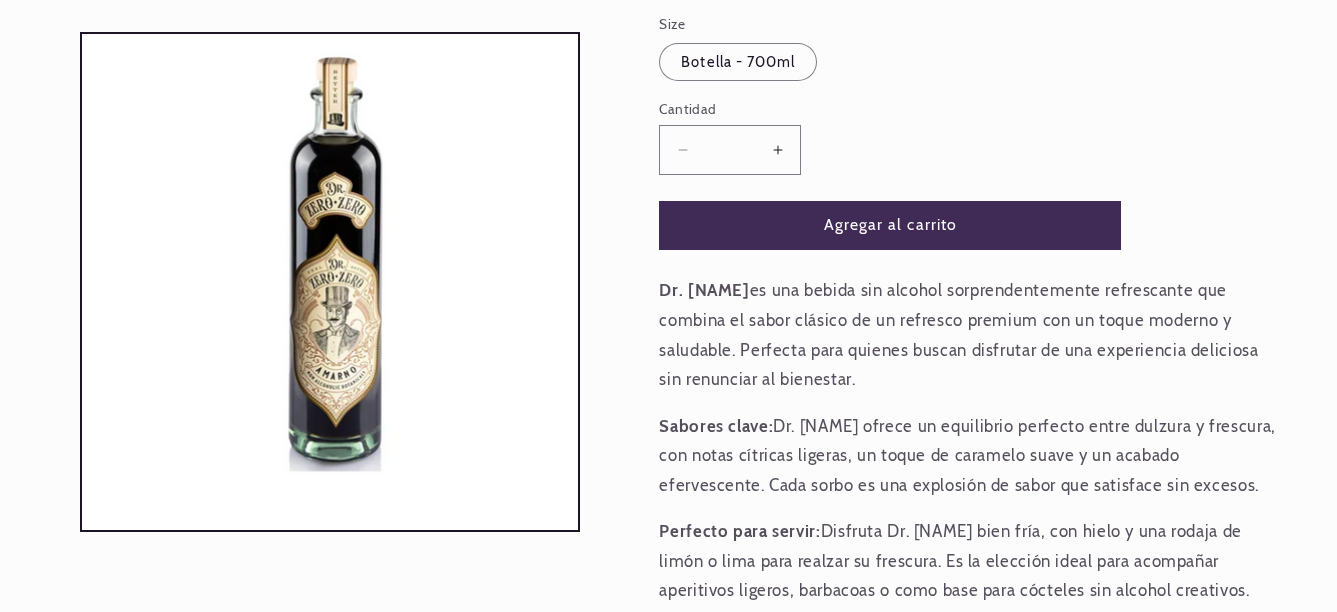 scroll, scrollTop: 400, scrollLeft: 0, axis: vertical 